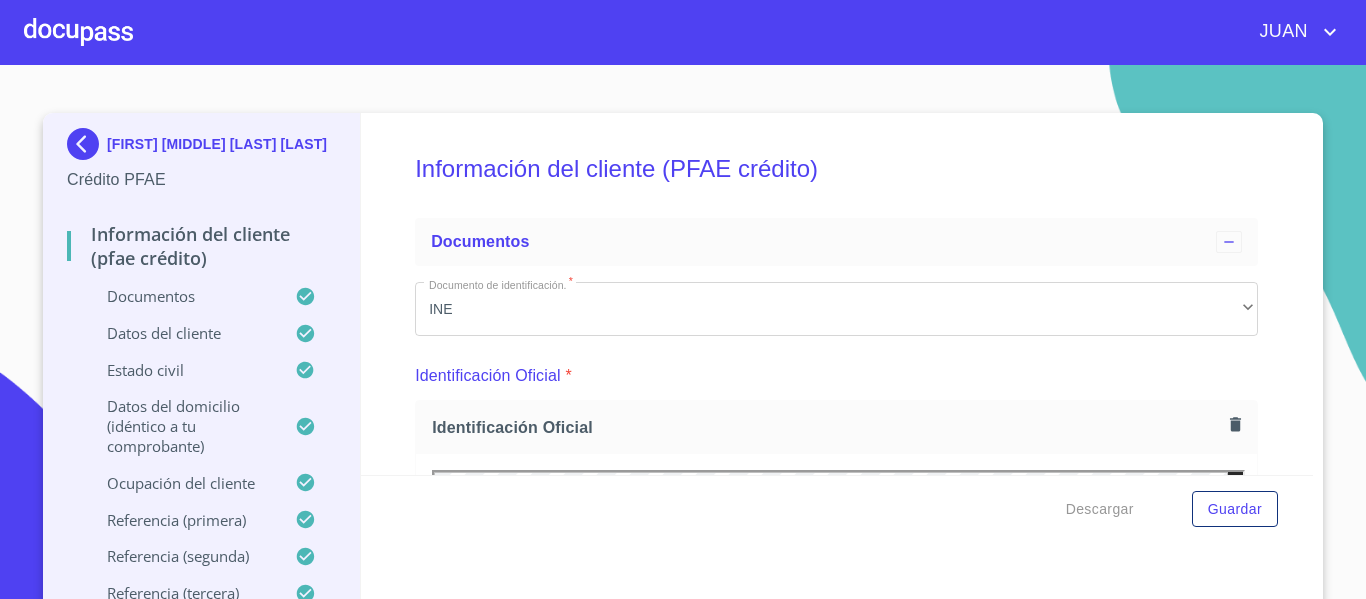 scroll, scrollTop: 0, scrollLeft: 0, axis: both 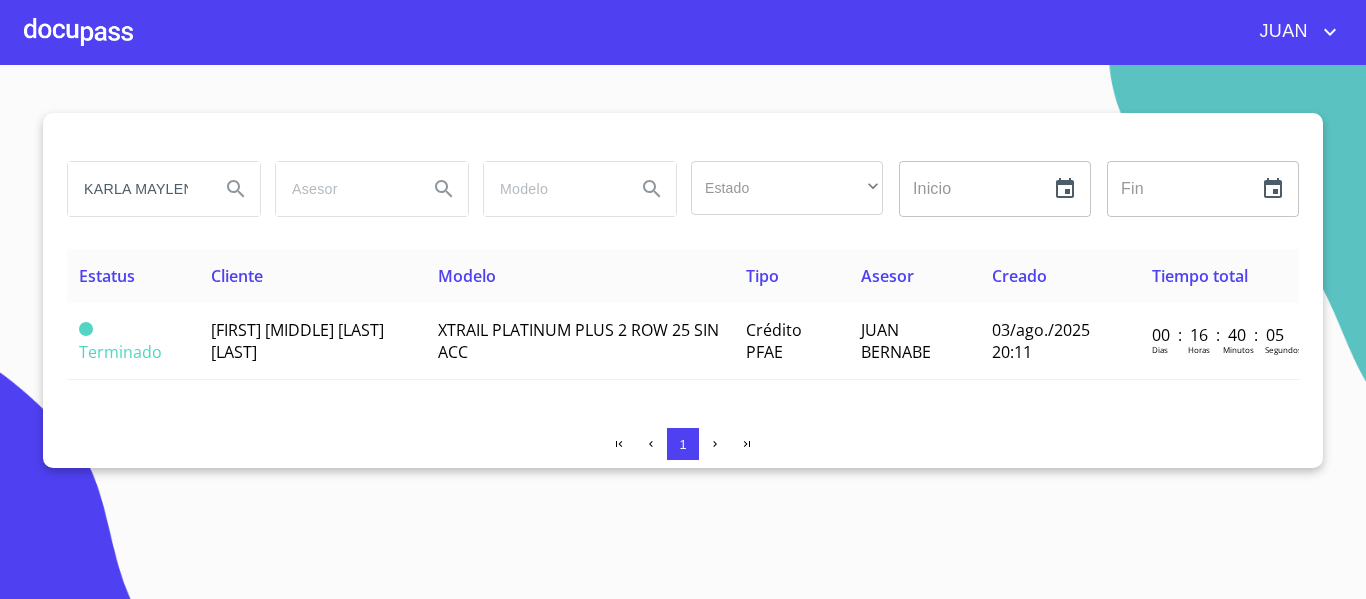 click on "KARLA MAYLENE" at bounding box center [136, 189] 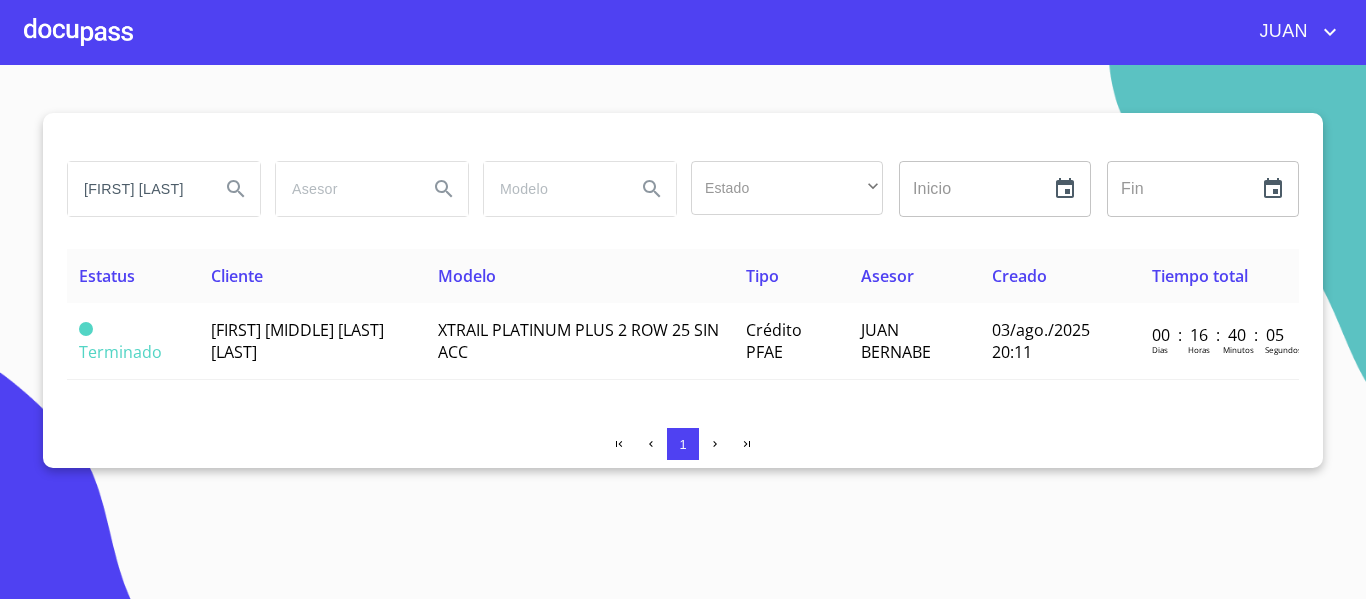 scroll, scrollTop: 0, scrollLeft: 0, axis: both 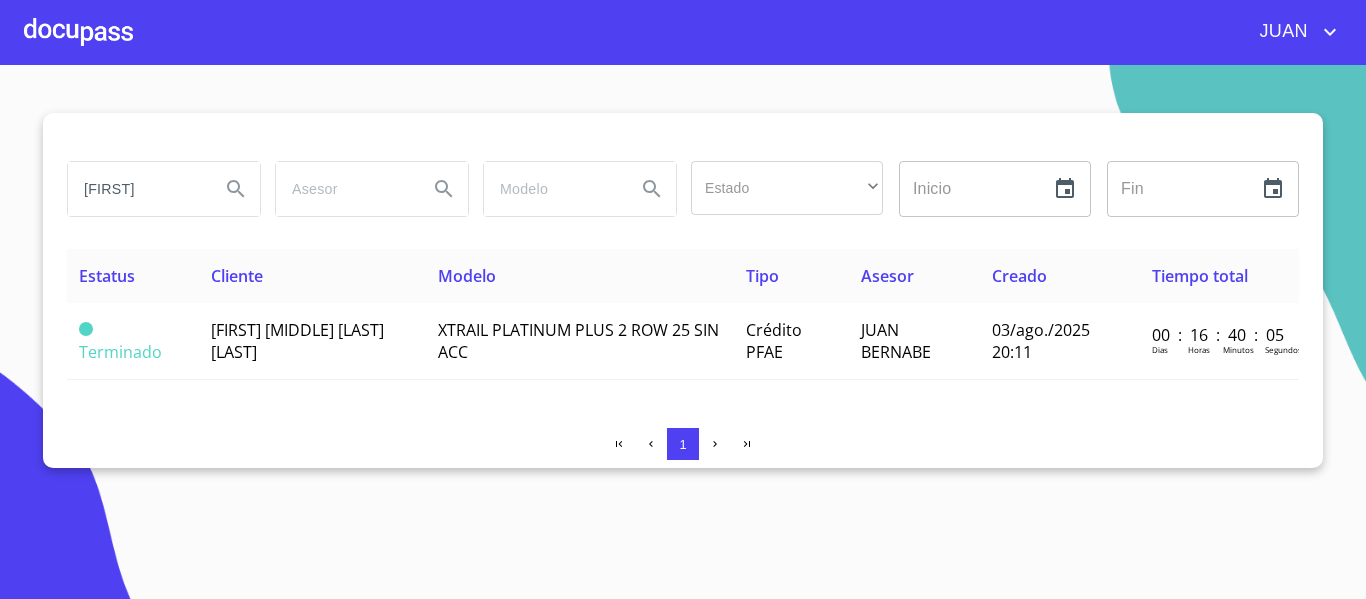 type on "K" 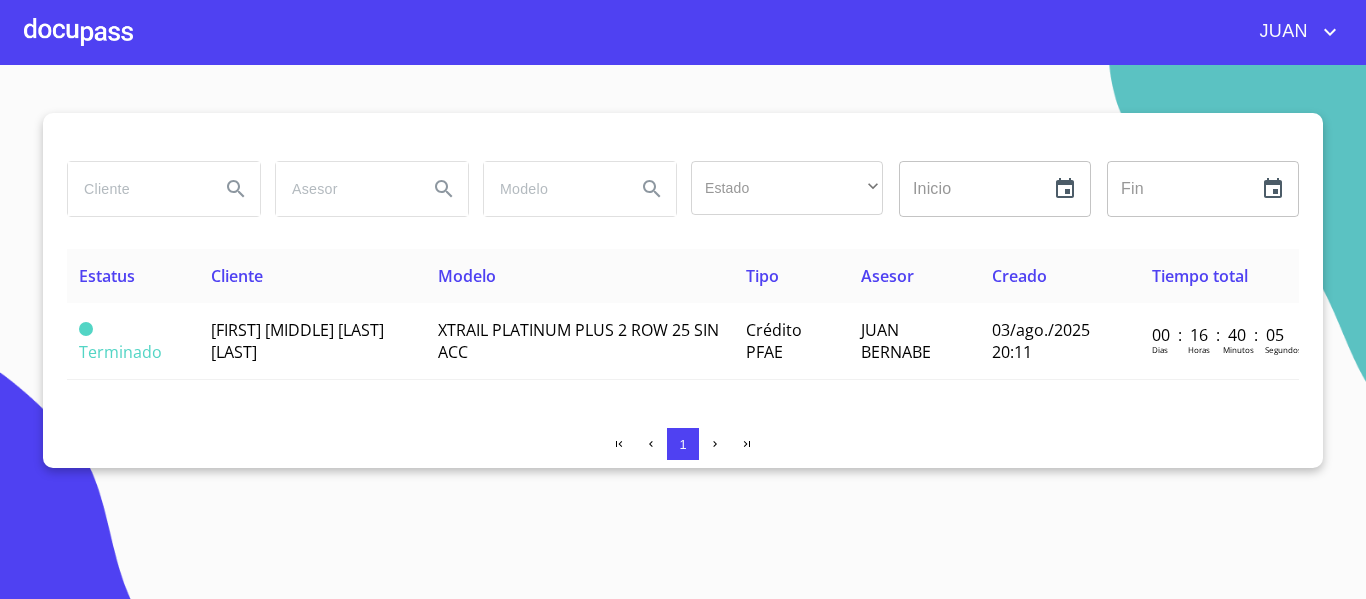 type 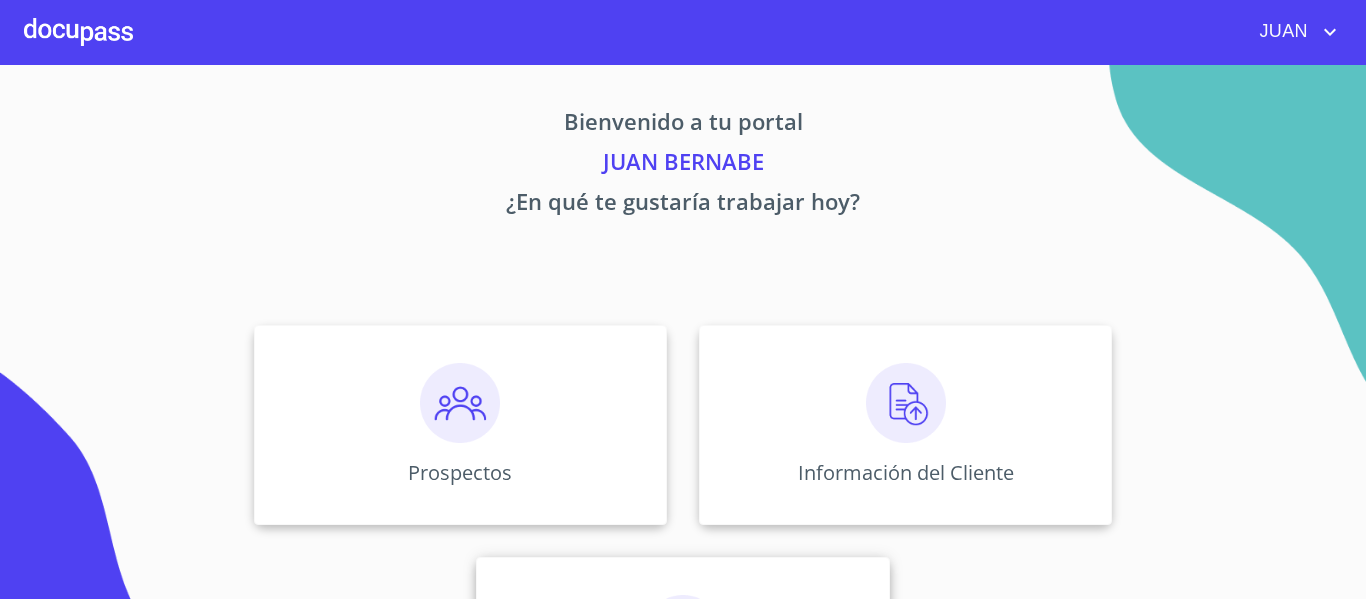 click on "Asignación de Ventas" at bounding box center [682, 657] 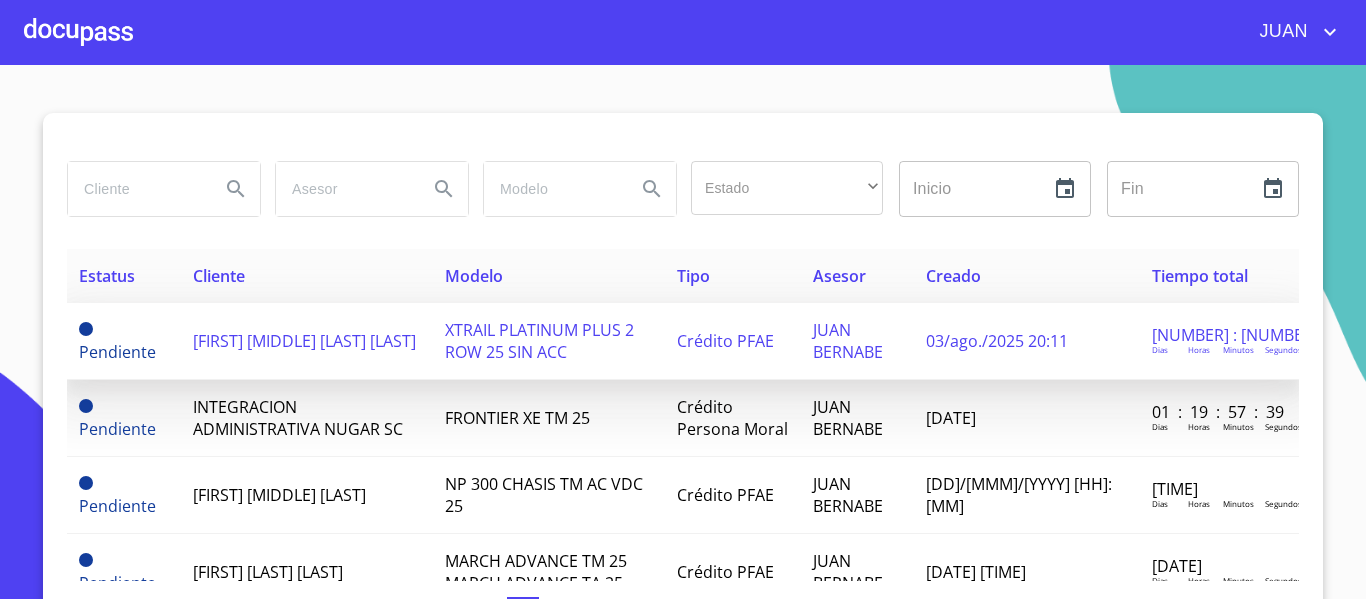 click on "[FIRST] [MIDDLE] [LAST] [LAST]" at bounding box center [304, 341] 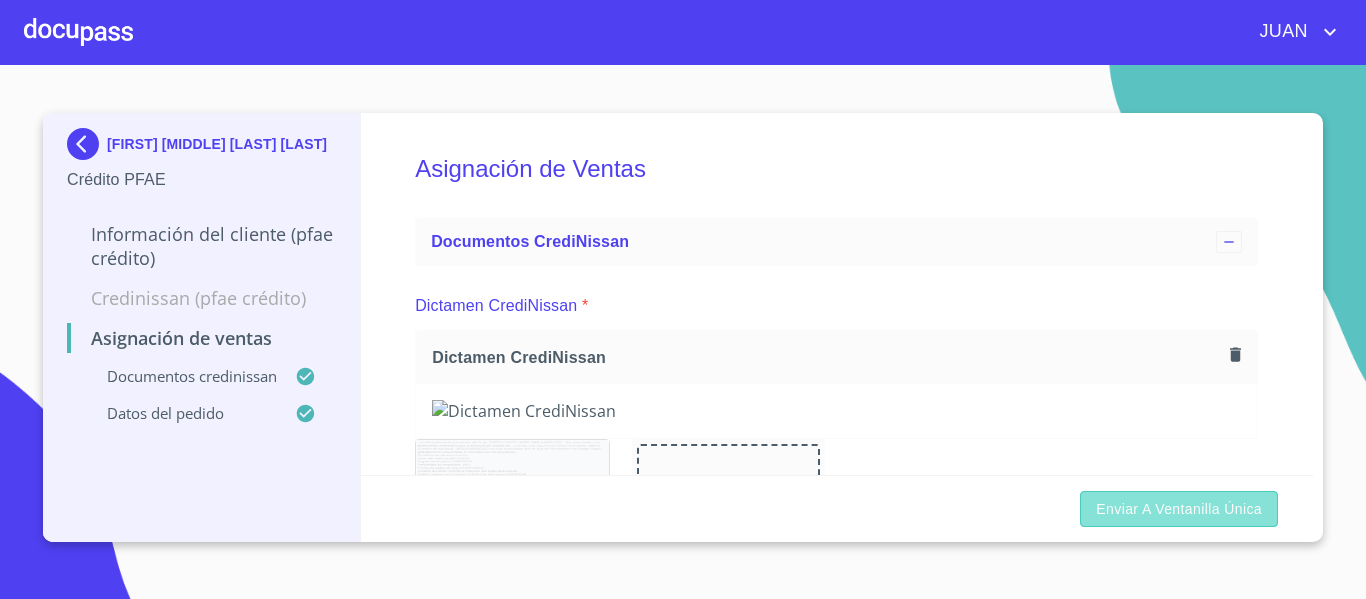 click on "Enviar a Ventanilla única" at bounding box center [1179, 509] 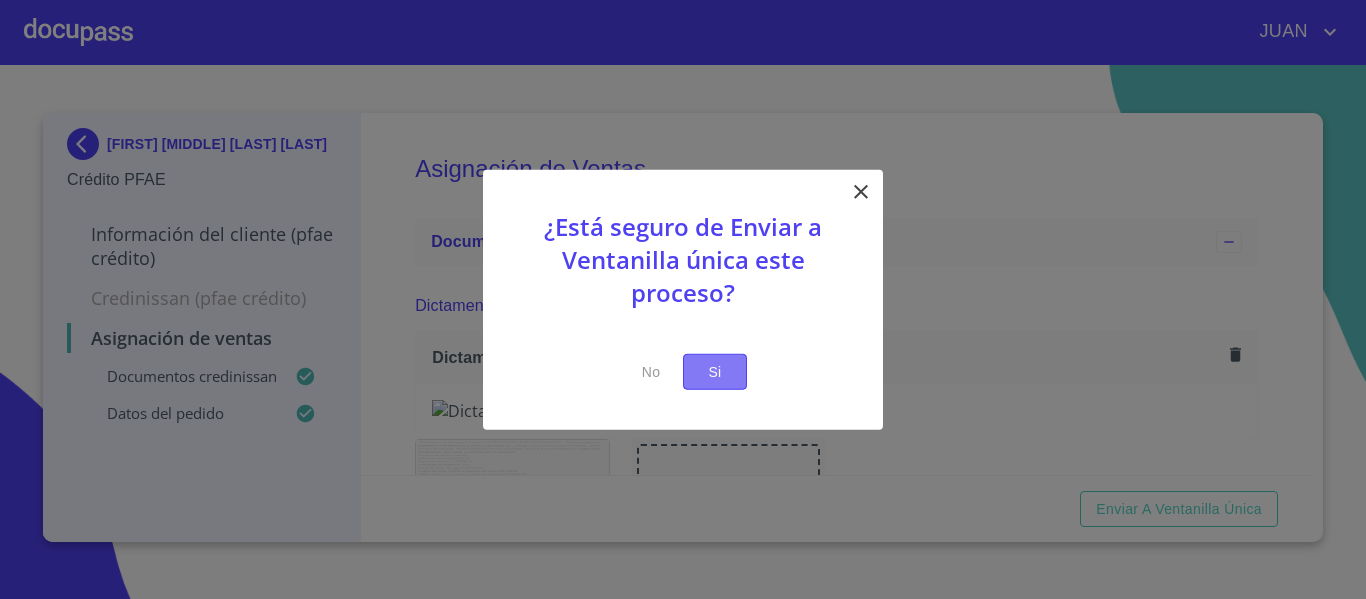 click on "Si" at bounding box center [715, 371] 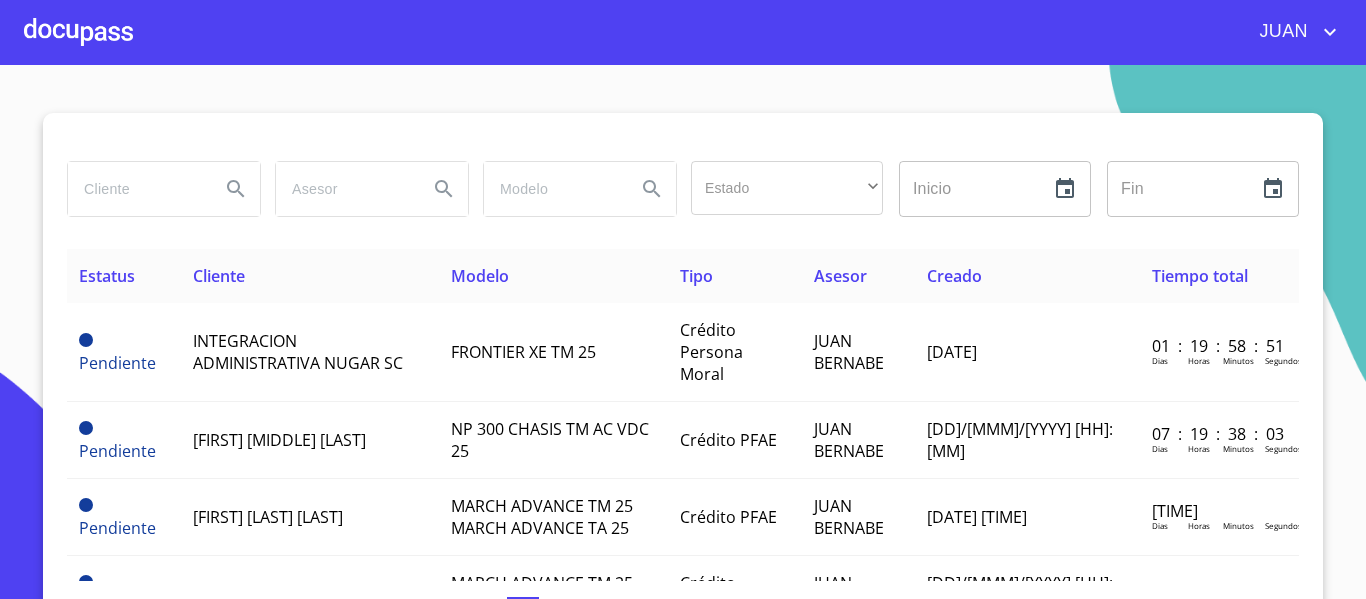 click at bounding box center [136, 189] 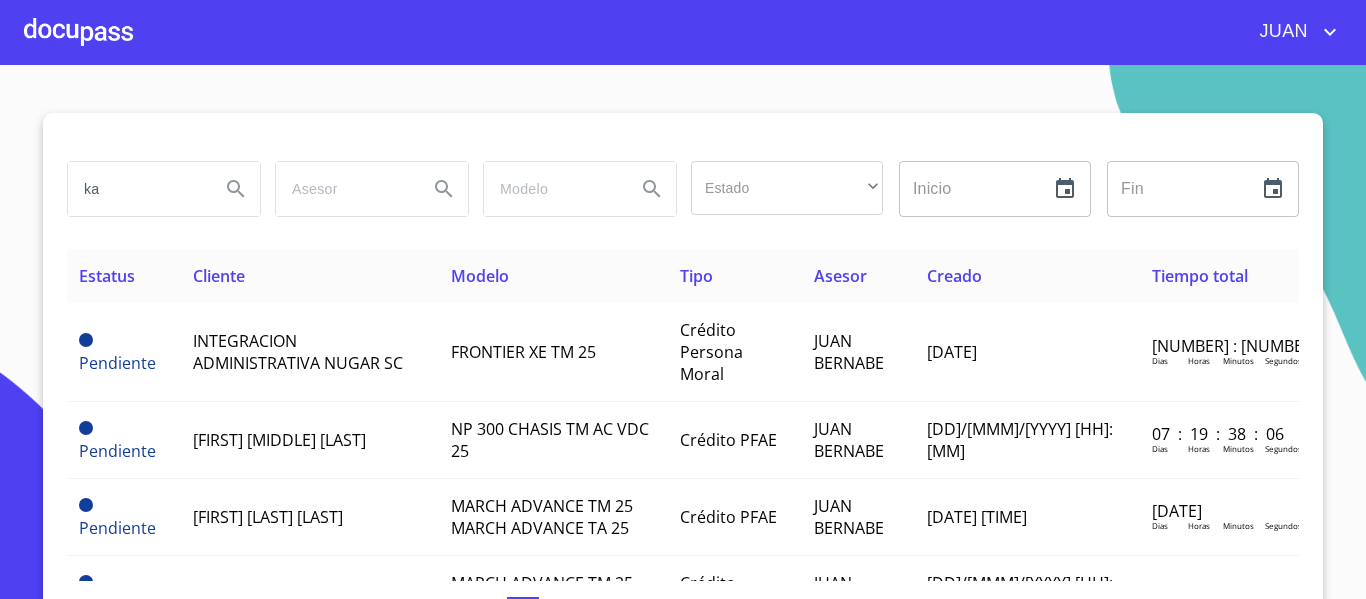 type on "k" 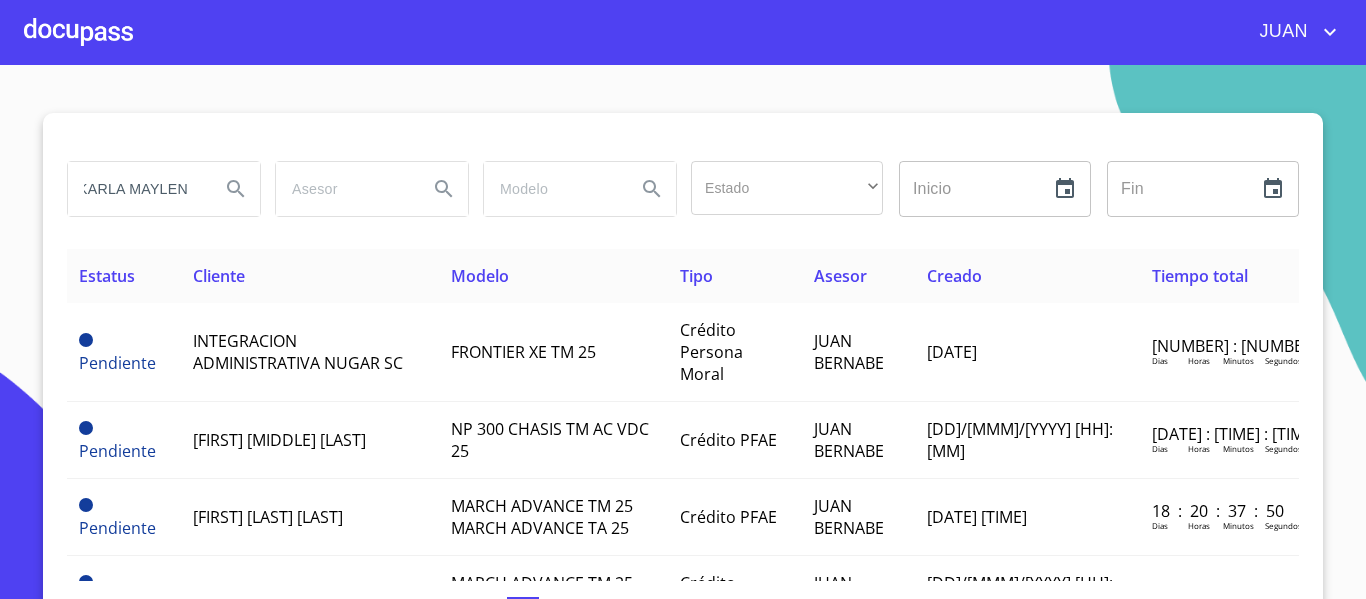 scroll, scrollTop: 0, scrollLeft: 16, axis: horizontal 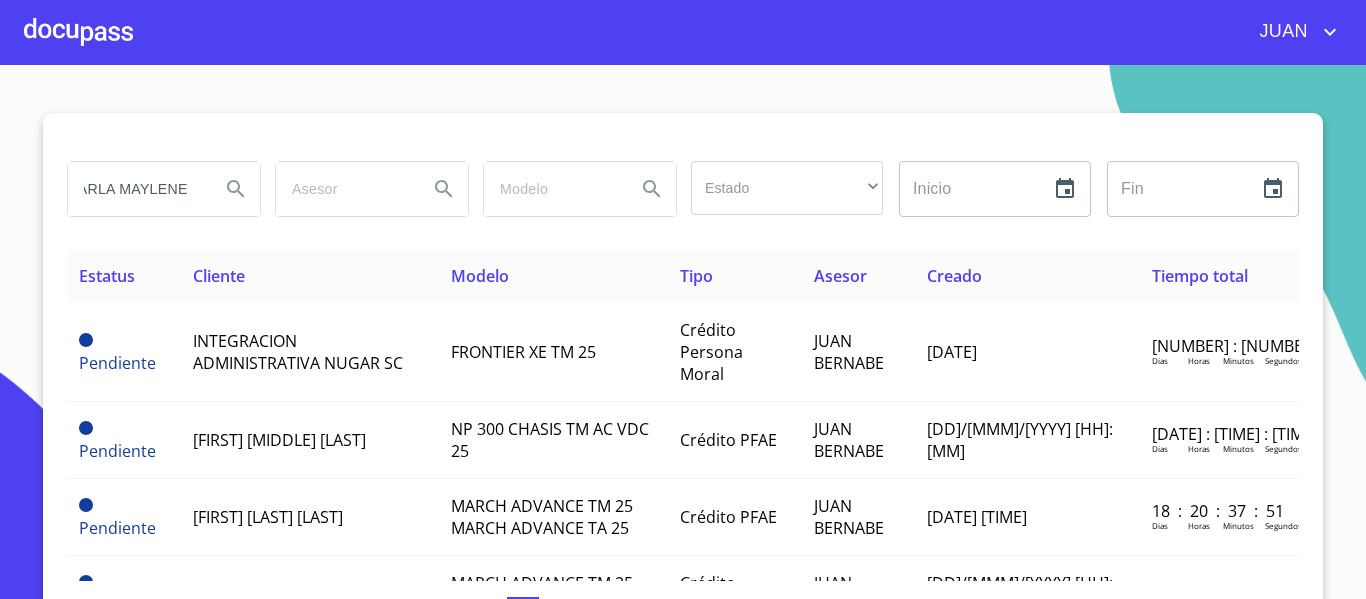 type on "KARLA MAYLENE" 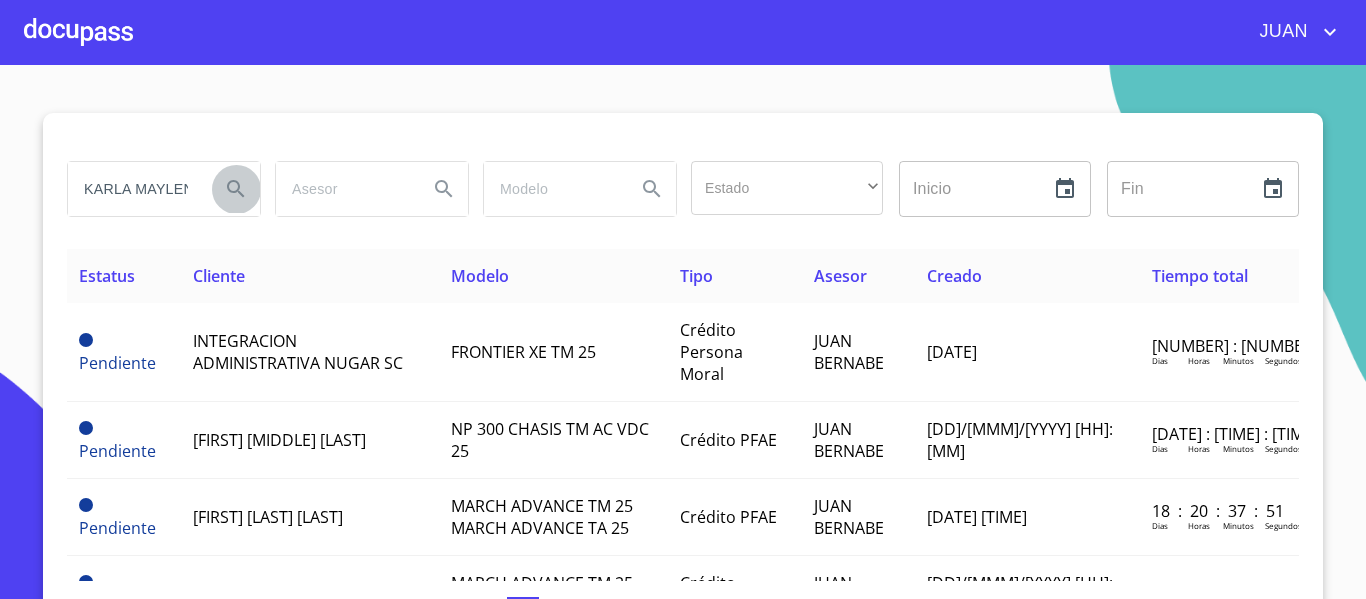 click 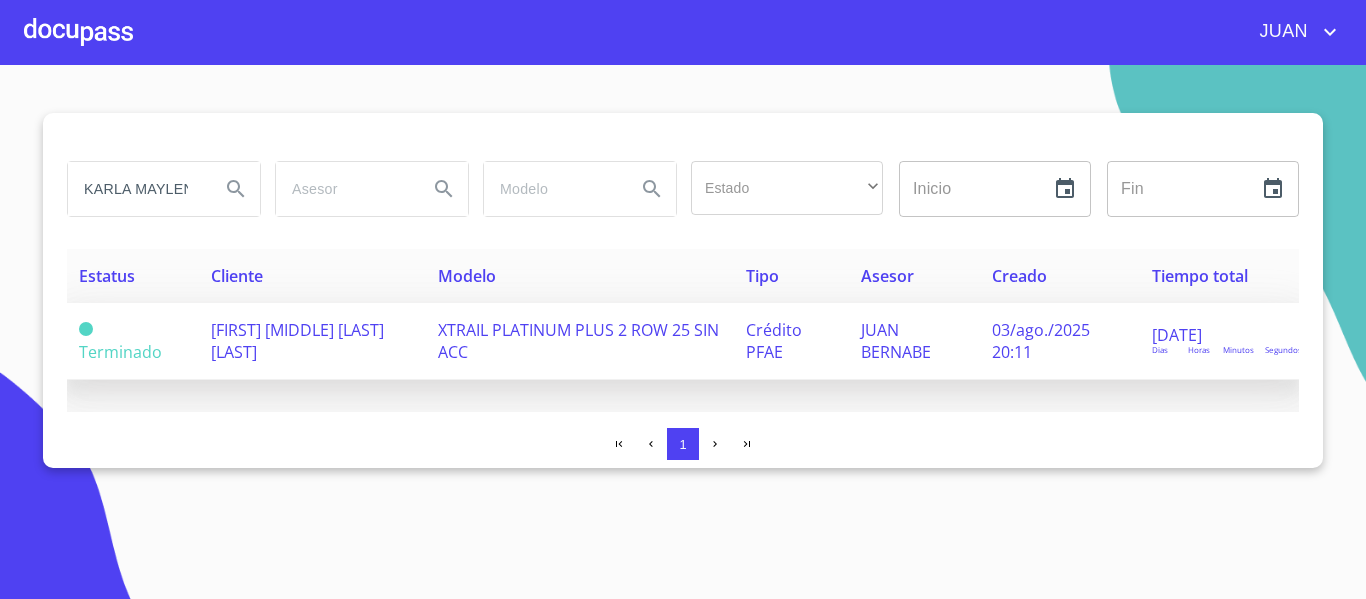 click on "XTRAIL PLATINUM PLUS 2 ROW 25 SIN ACC" at bounding box center [578, 341] 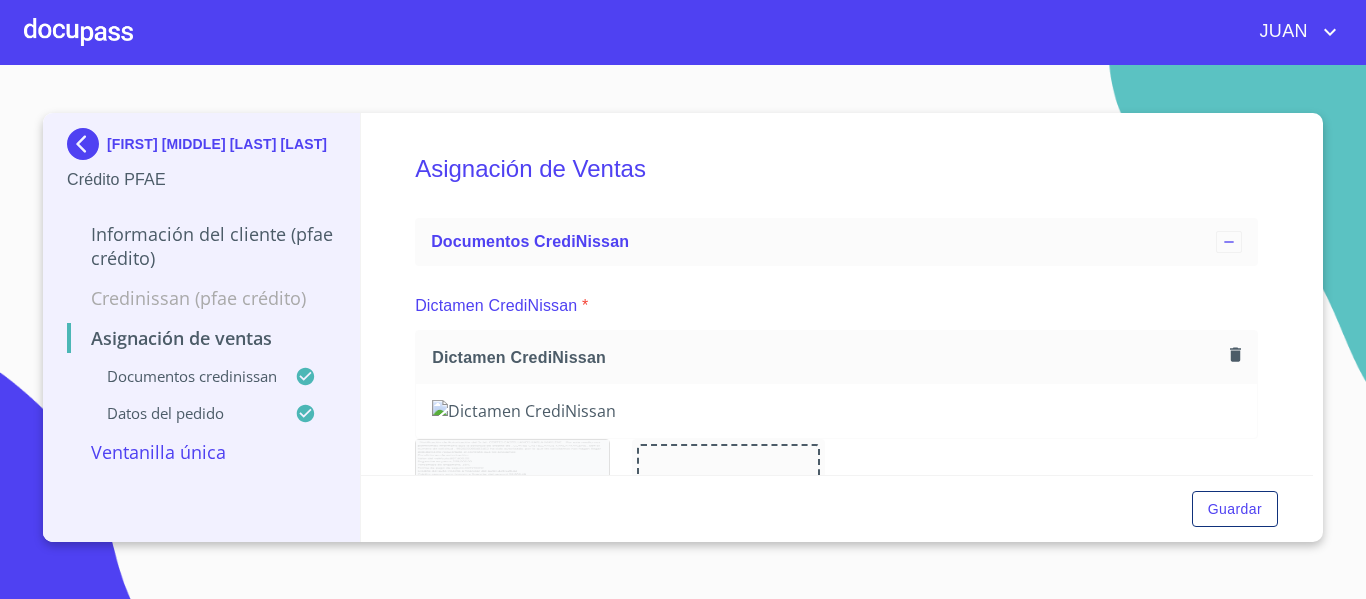click at bounding box center [87, 144] 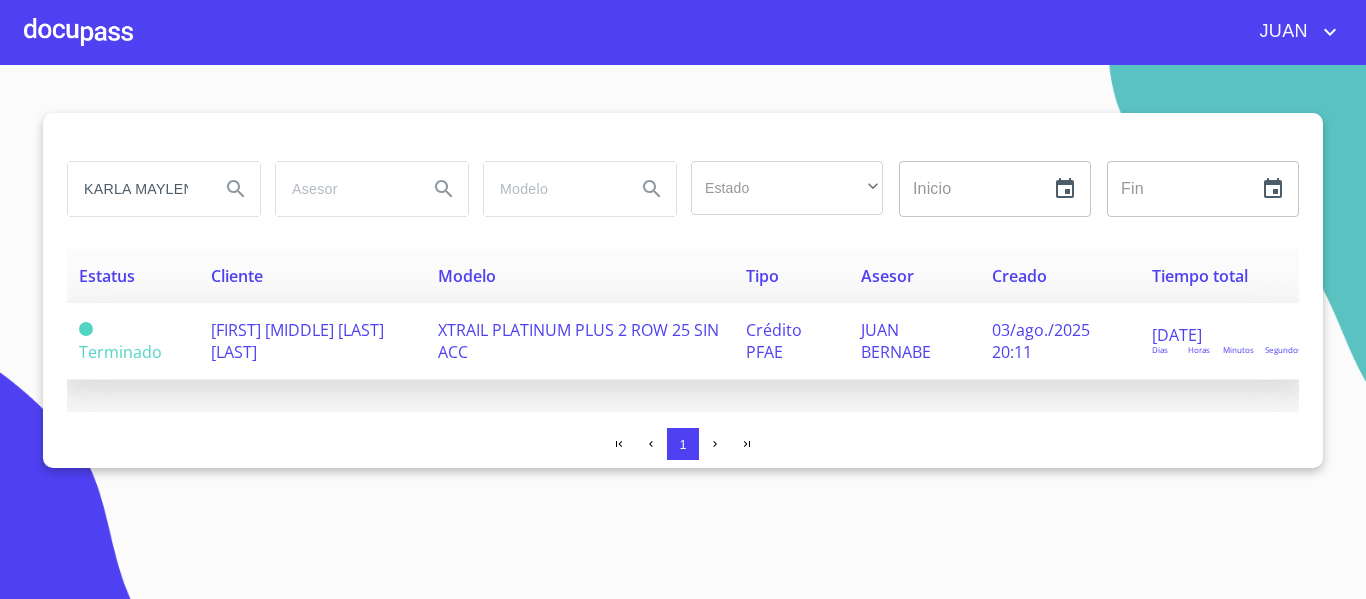 click on "XTRAIL PLATINUM PLUS 2 ROW 25 SIN ACC" at bounding box center [578, 341] 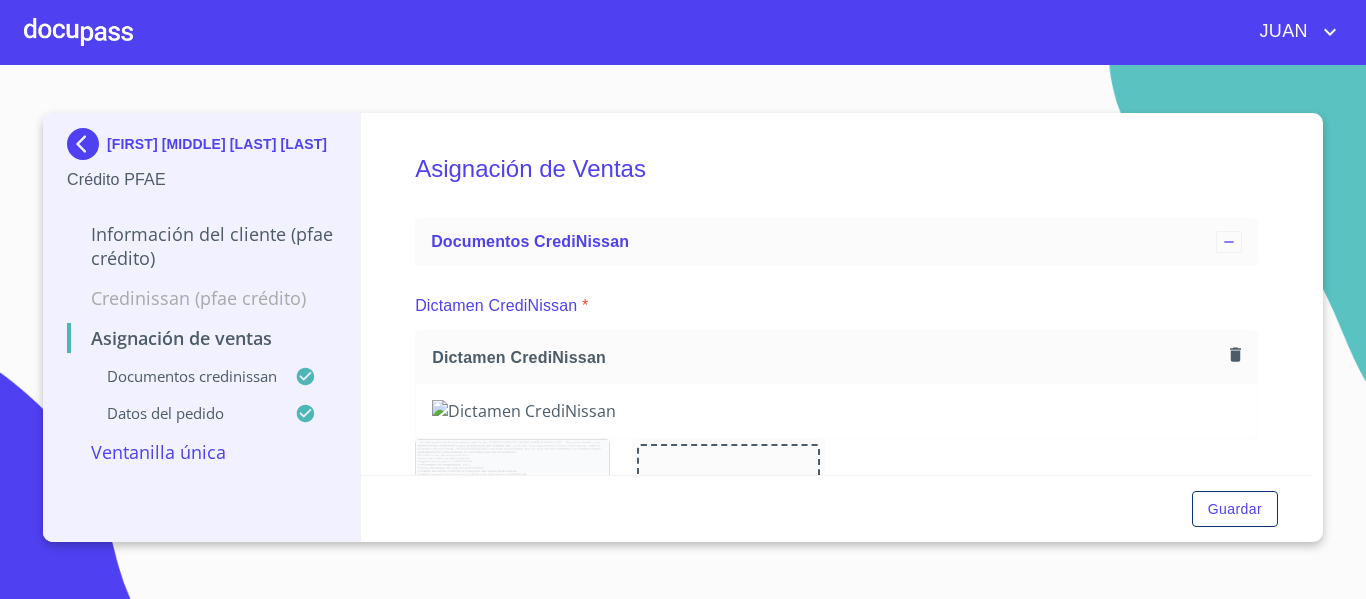 click at bounding box center (78, 32) 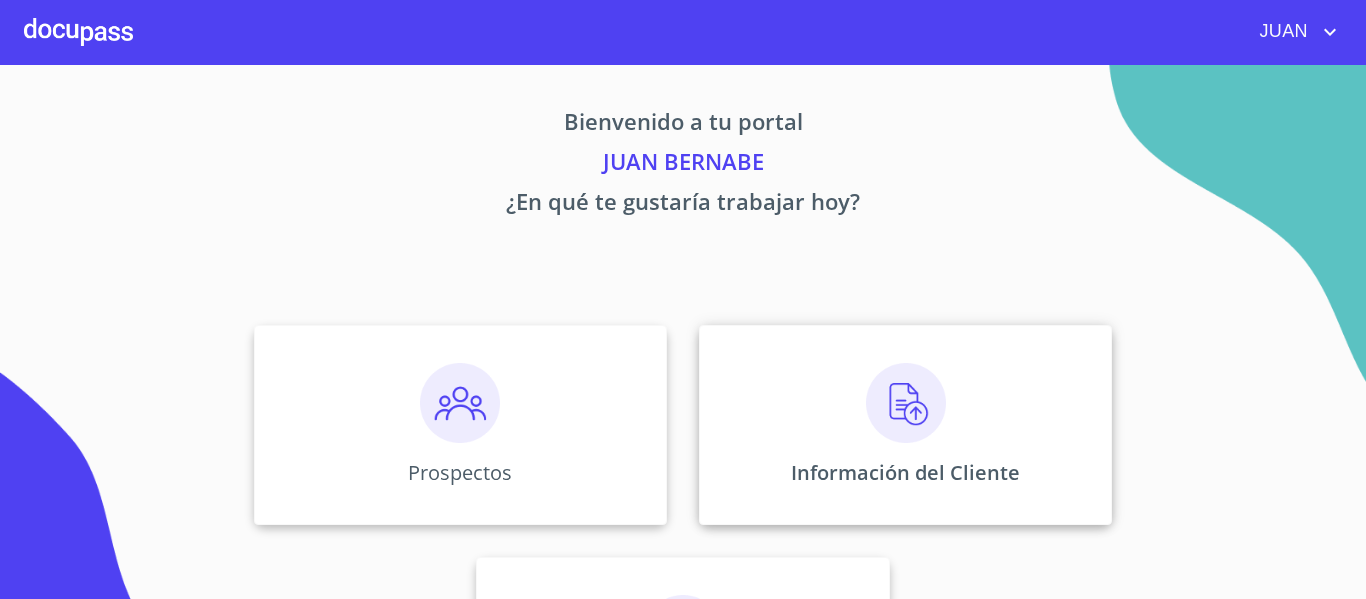 click on "Información del Cliente" at bounding box center (905, 425) 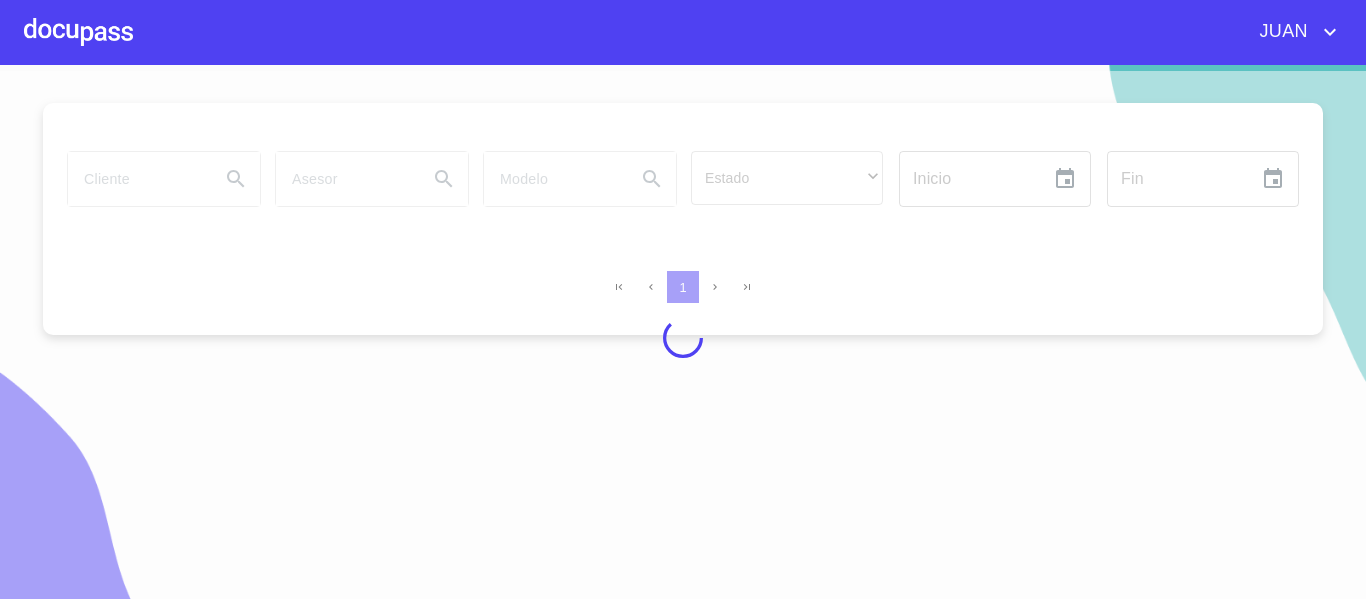 scroll, scrollTop: 24, scrollLeft: 0, axis: vertical 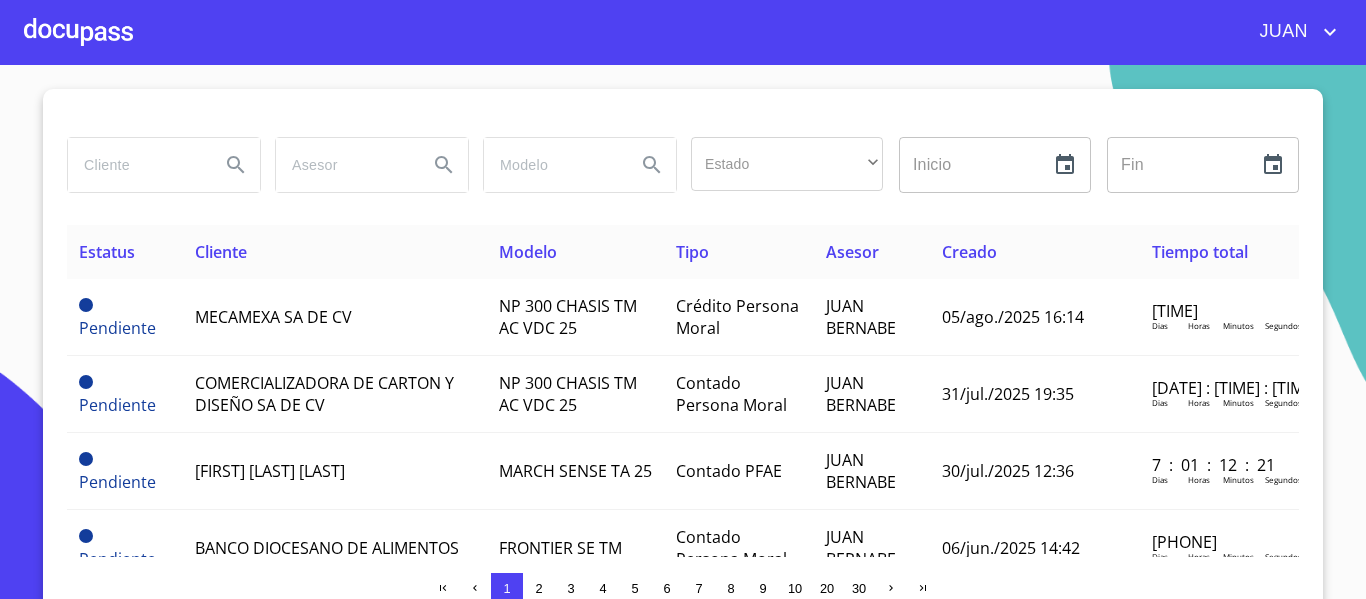 click at bounding box center (136, 165) 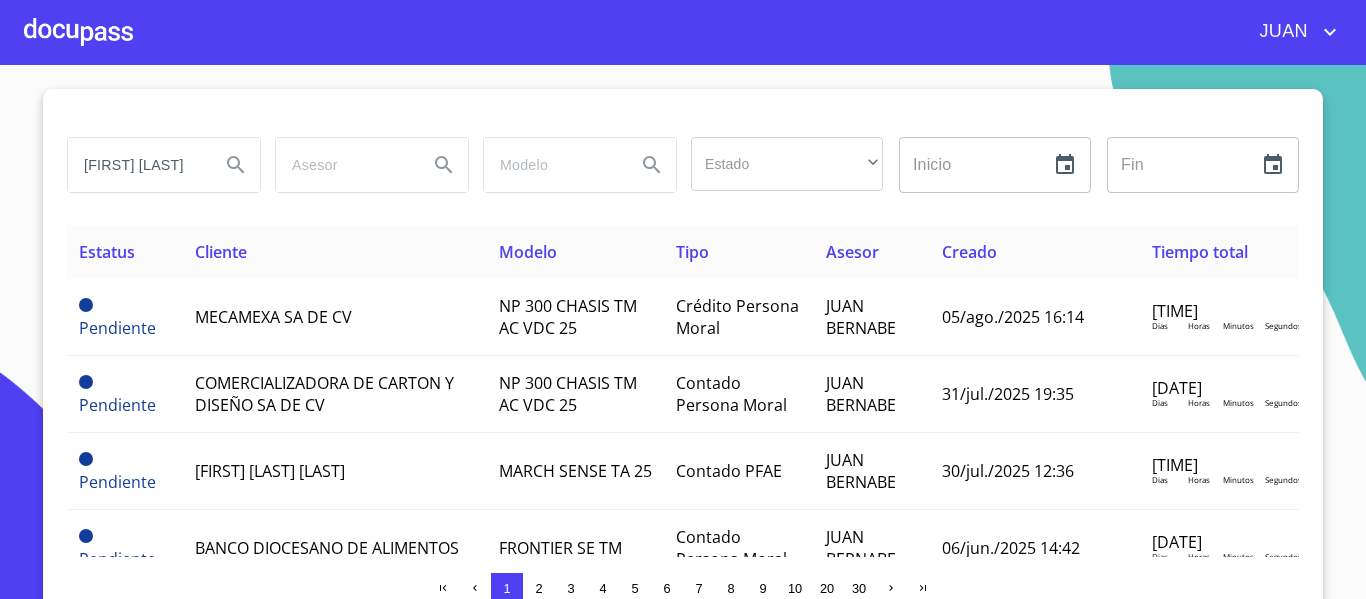 scroll, scrollTop: 0, scrollLeft: 16, axis: horizontal 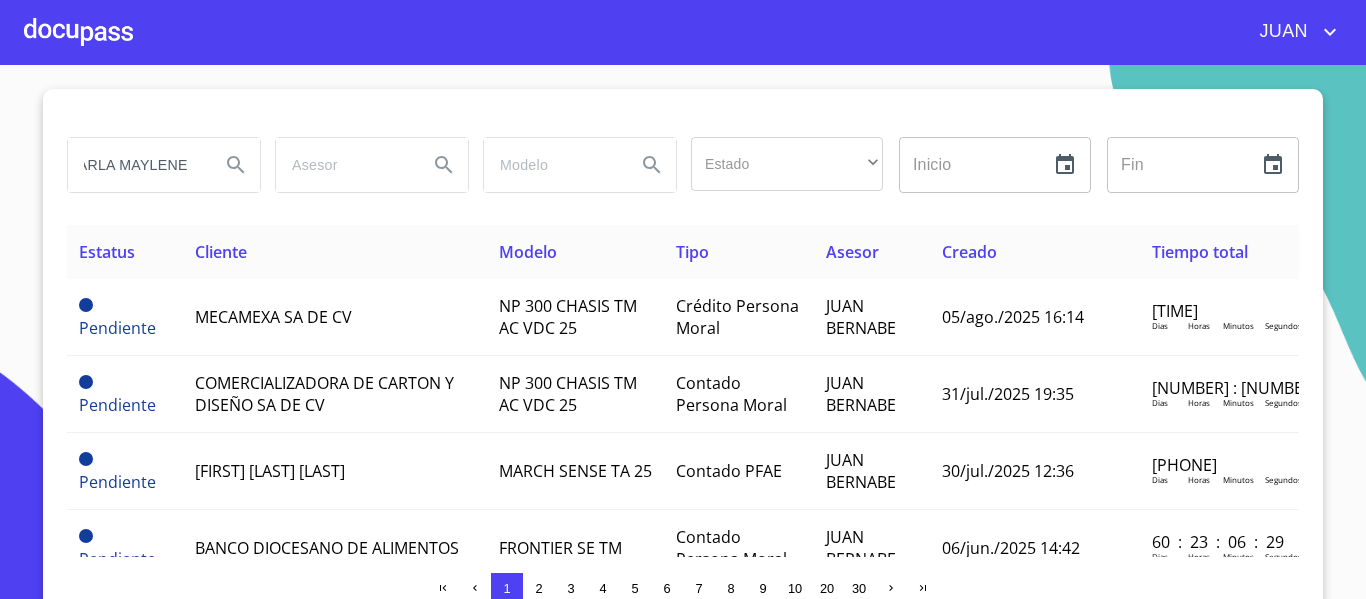 type on "KARLA MAYLENE" 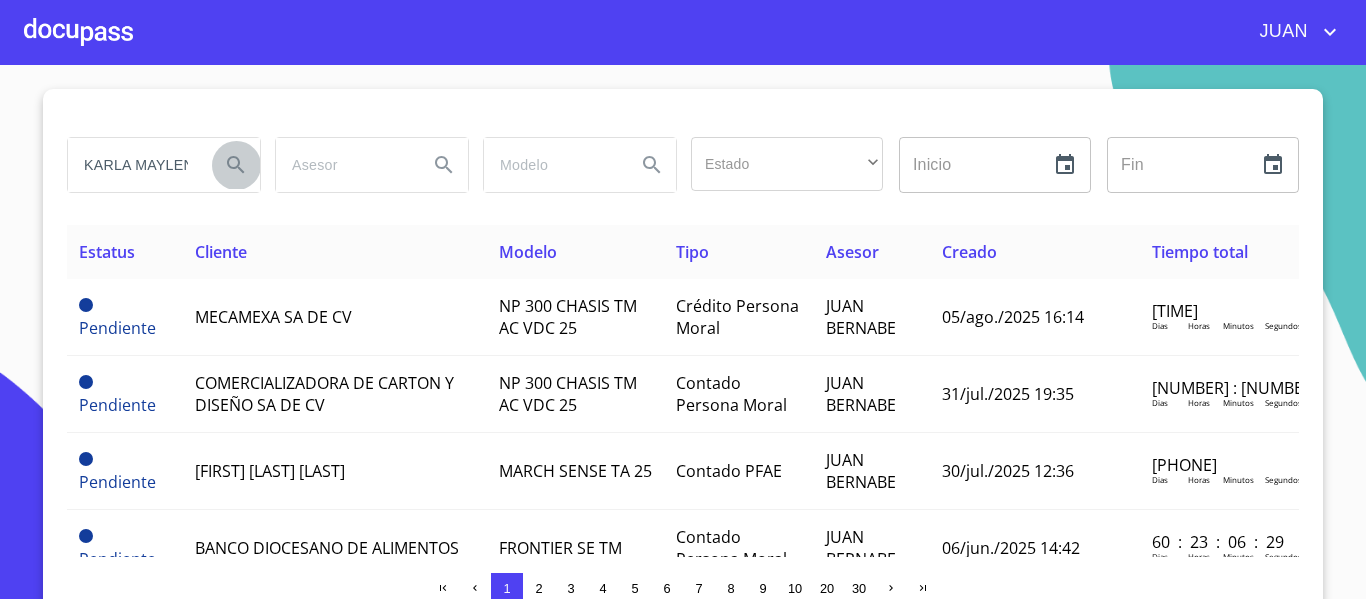 click 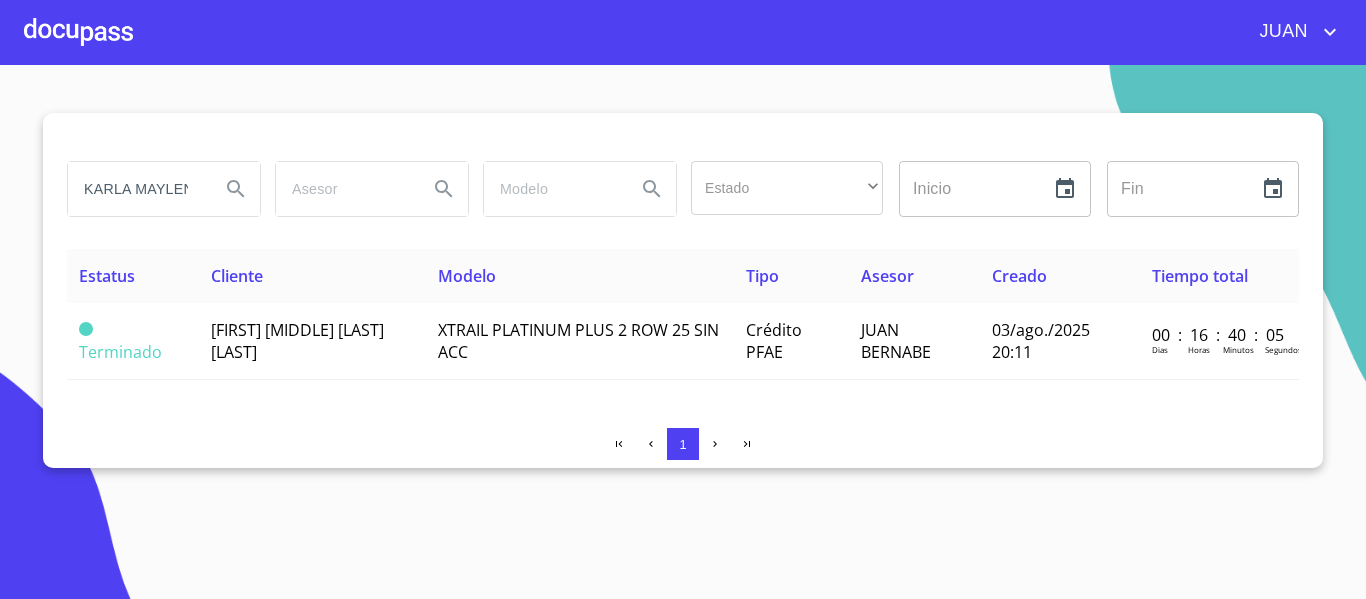 scroll, scrollTop: 0, scrollLeft: 0, axis: both 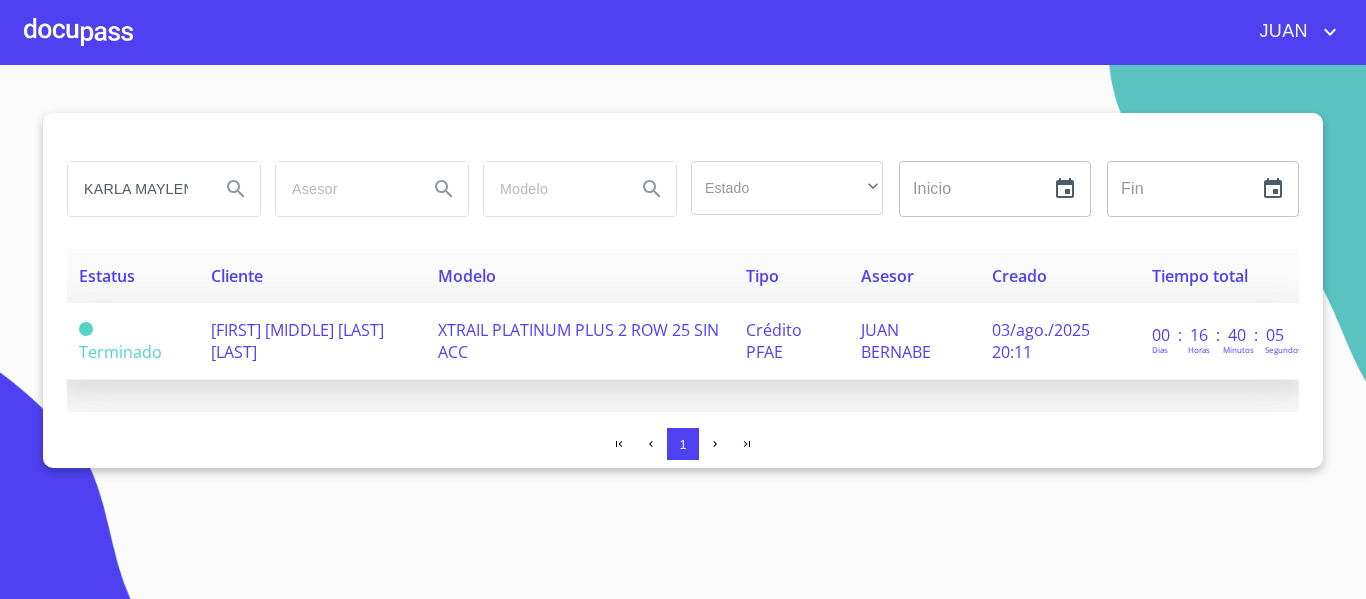click on "[FIRST] [MIDDLE] [LAST] [LAST]" at bounding box center [297, 341] 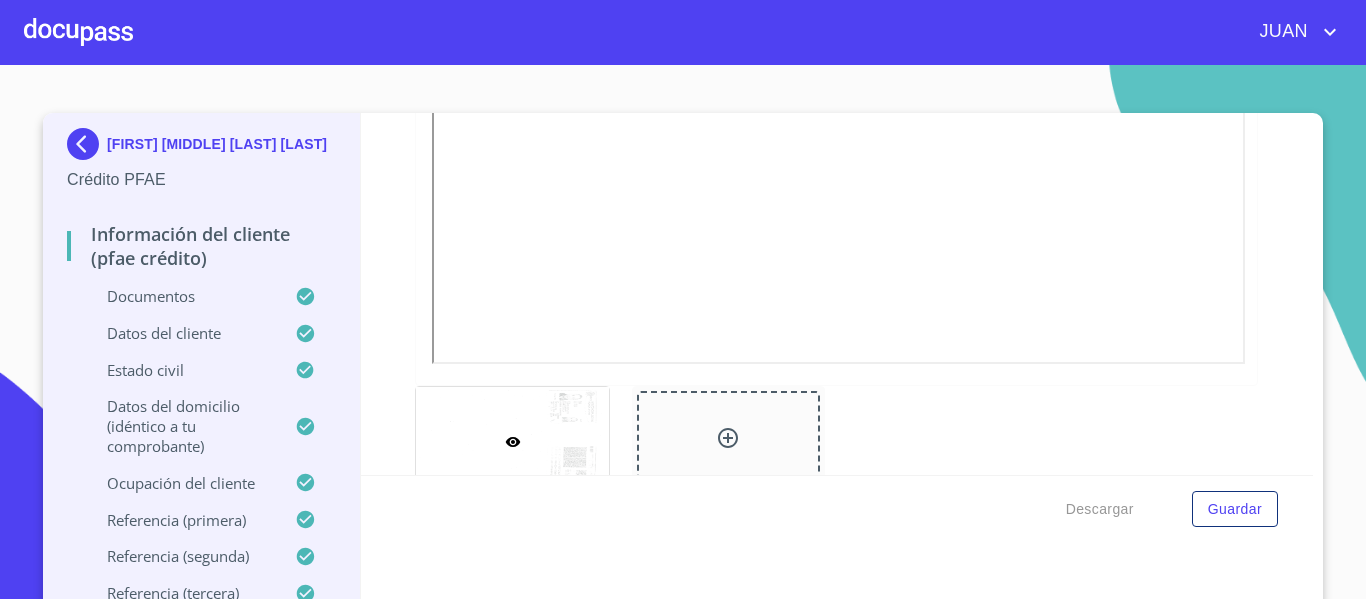 scroll, scrollTop: 644, scrollLeft: 0, axis: vertical 